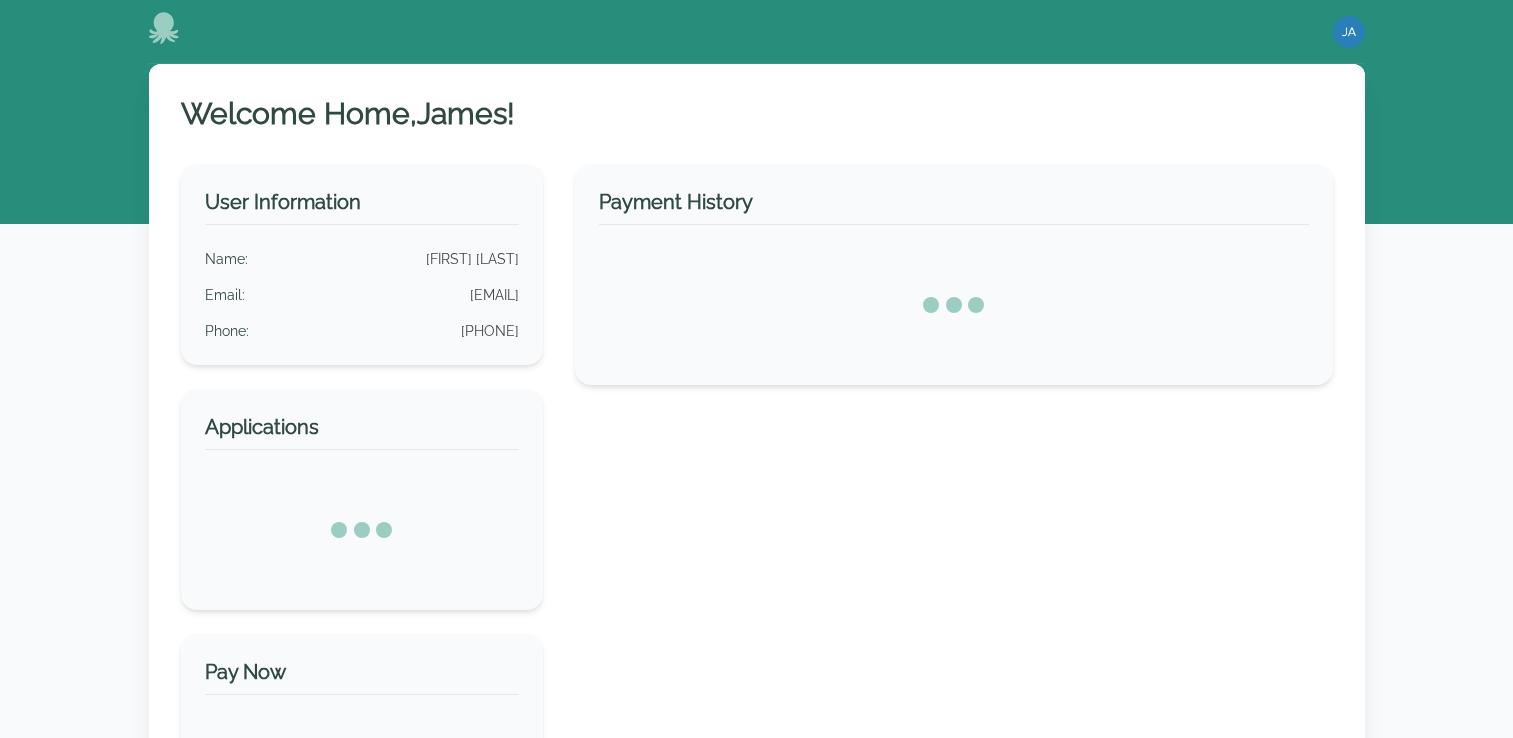 scroll, scrollTop: 0, scrollLeft: 0, axis: both 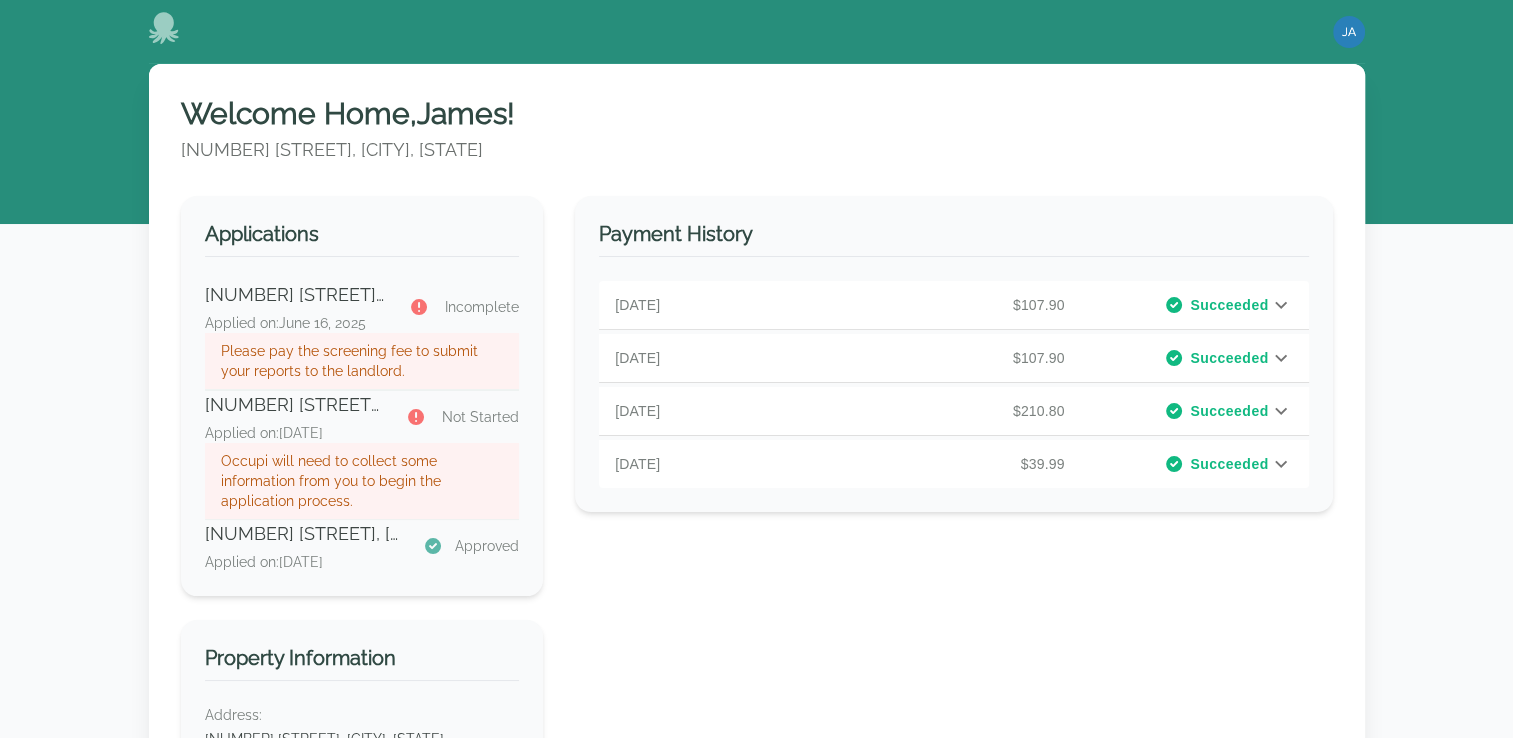 click on "Approved" at bounding box center [487, 546] 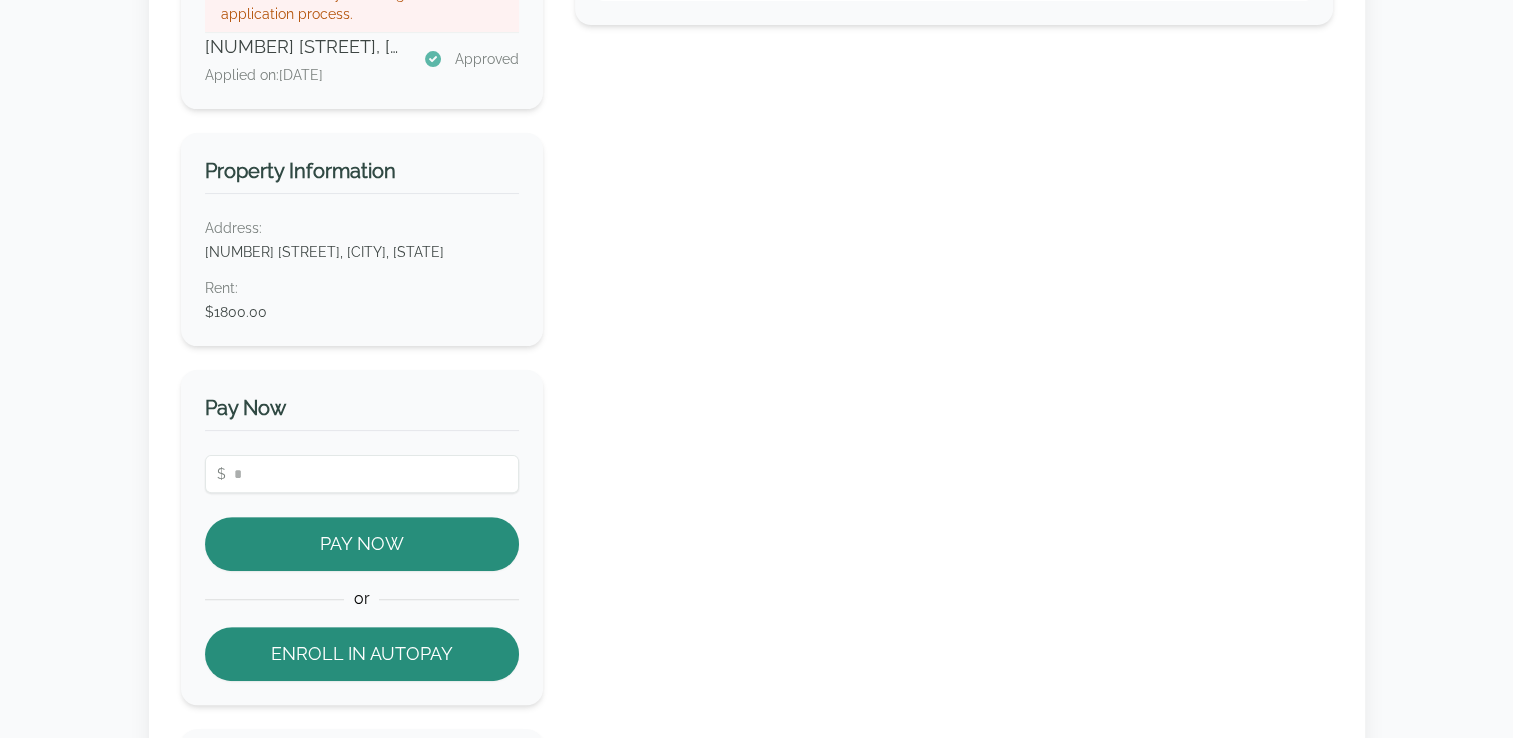 scroll, scrollTop: 528, scrollLeft: 0, axis: vertical 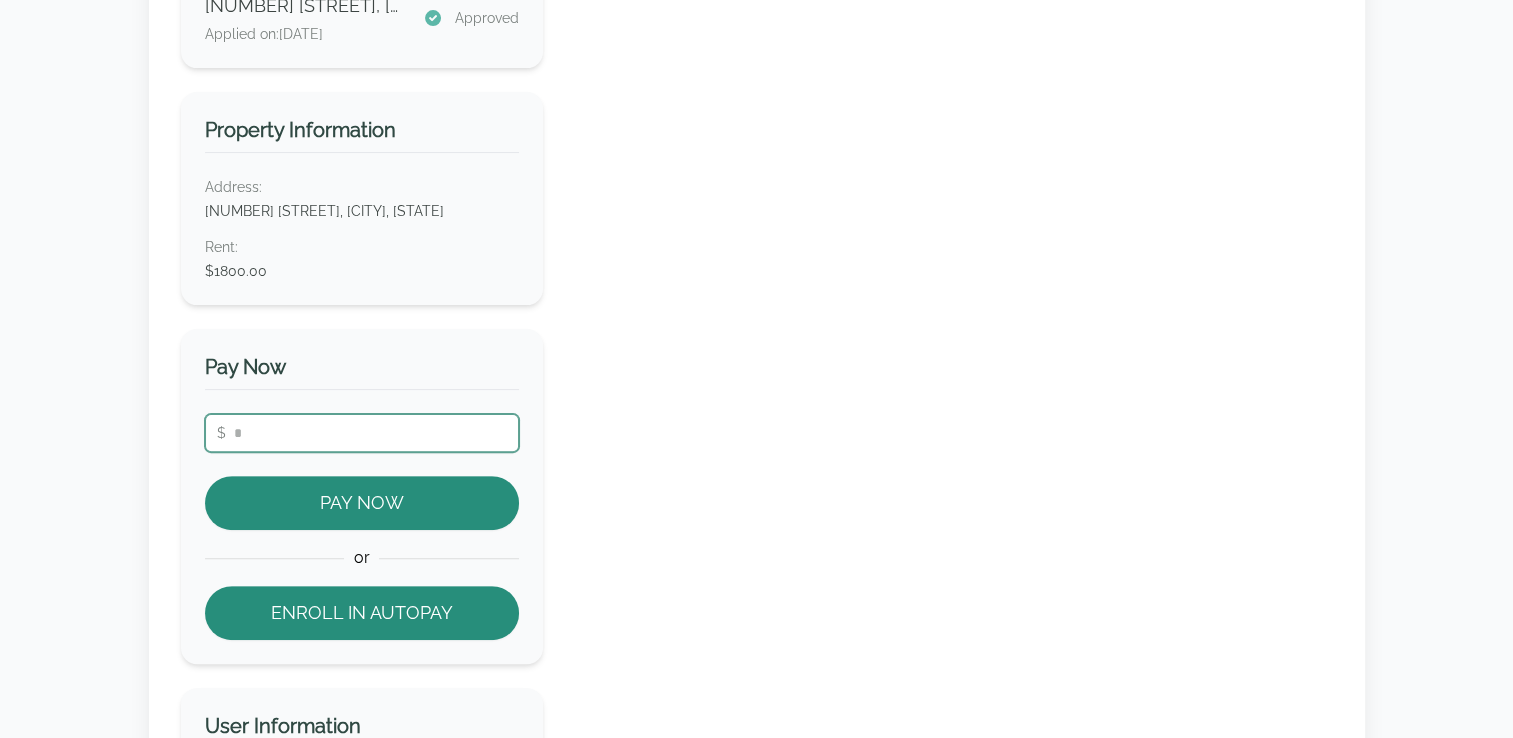 click at bounding box center [362, 433] 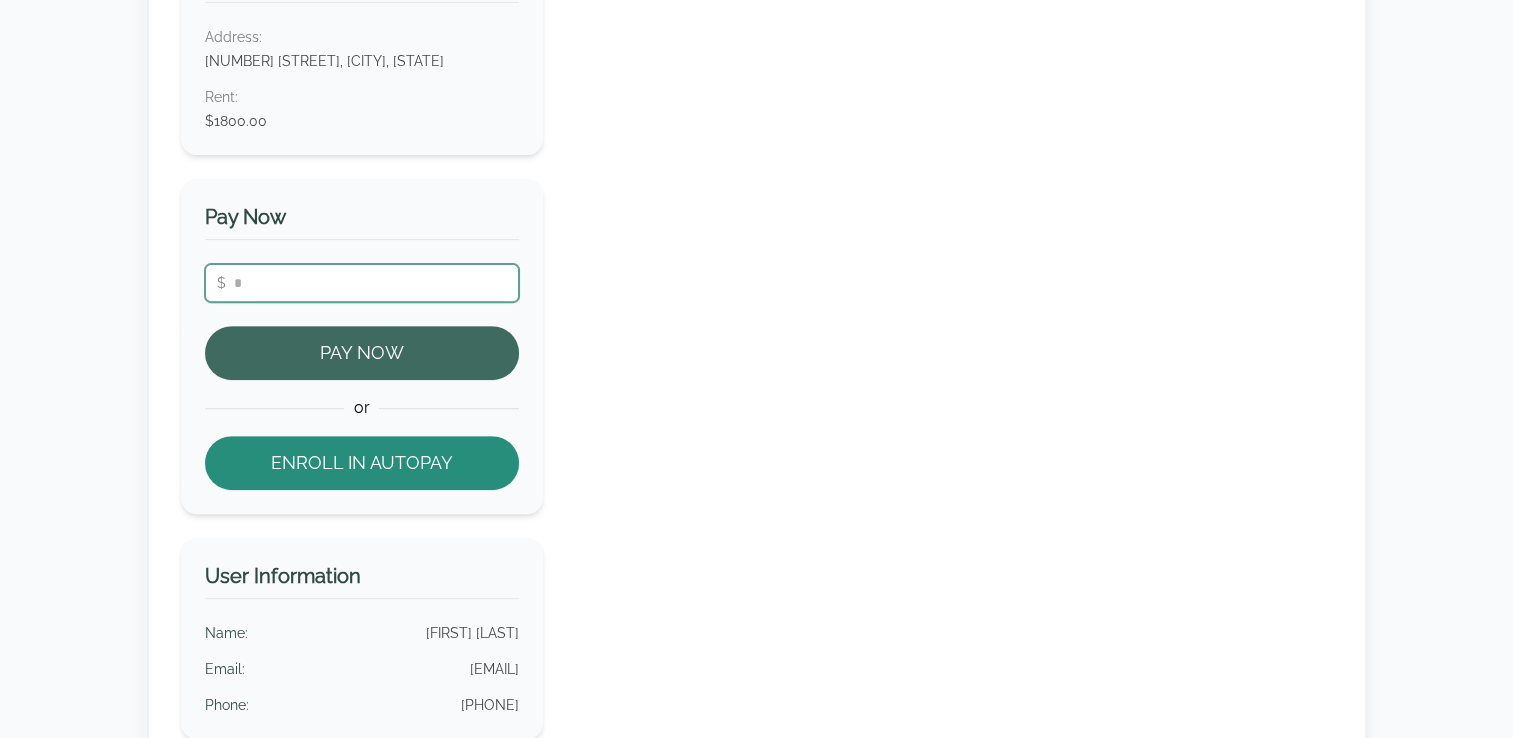 type on "**" 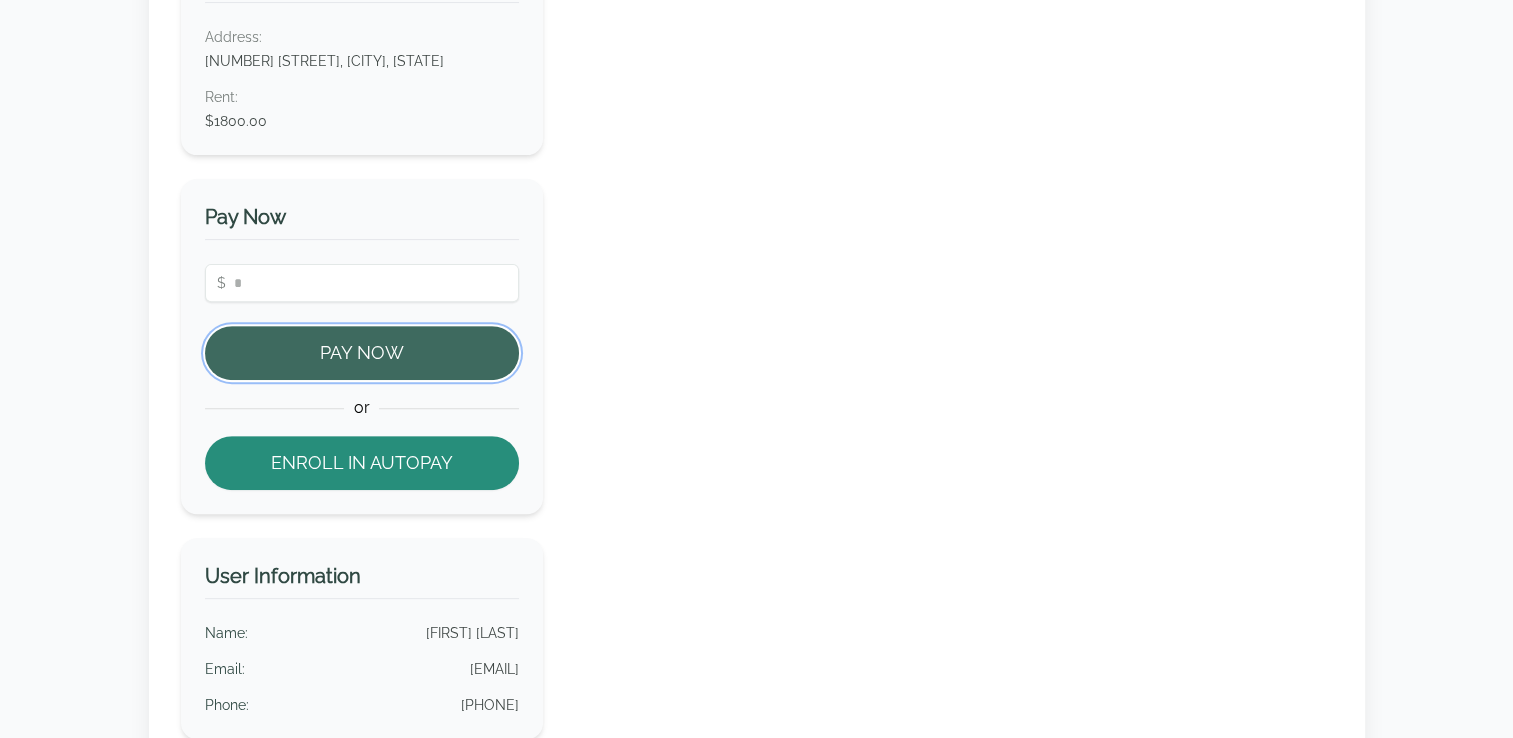 click on "Pay Now" at bounding box center (362, 353) 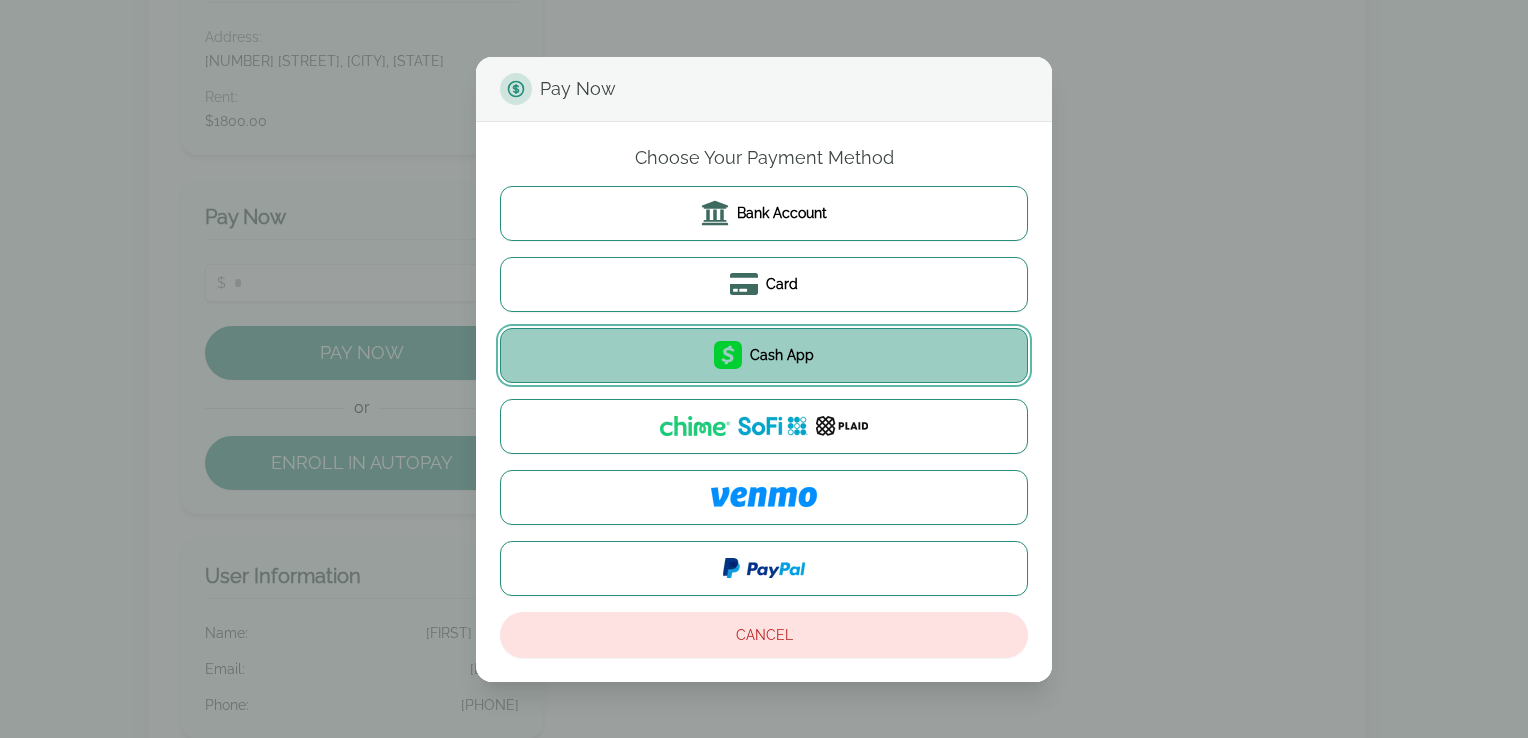 click on "Cash App" at bounding box center [764, 355] 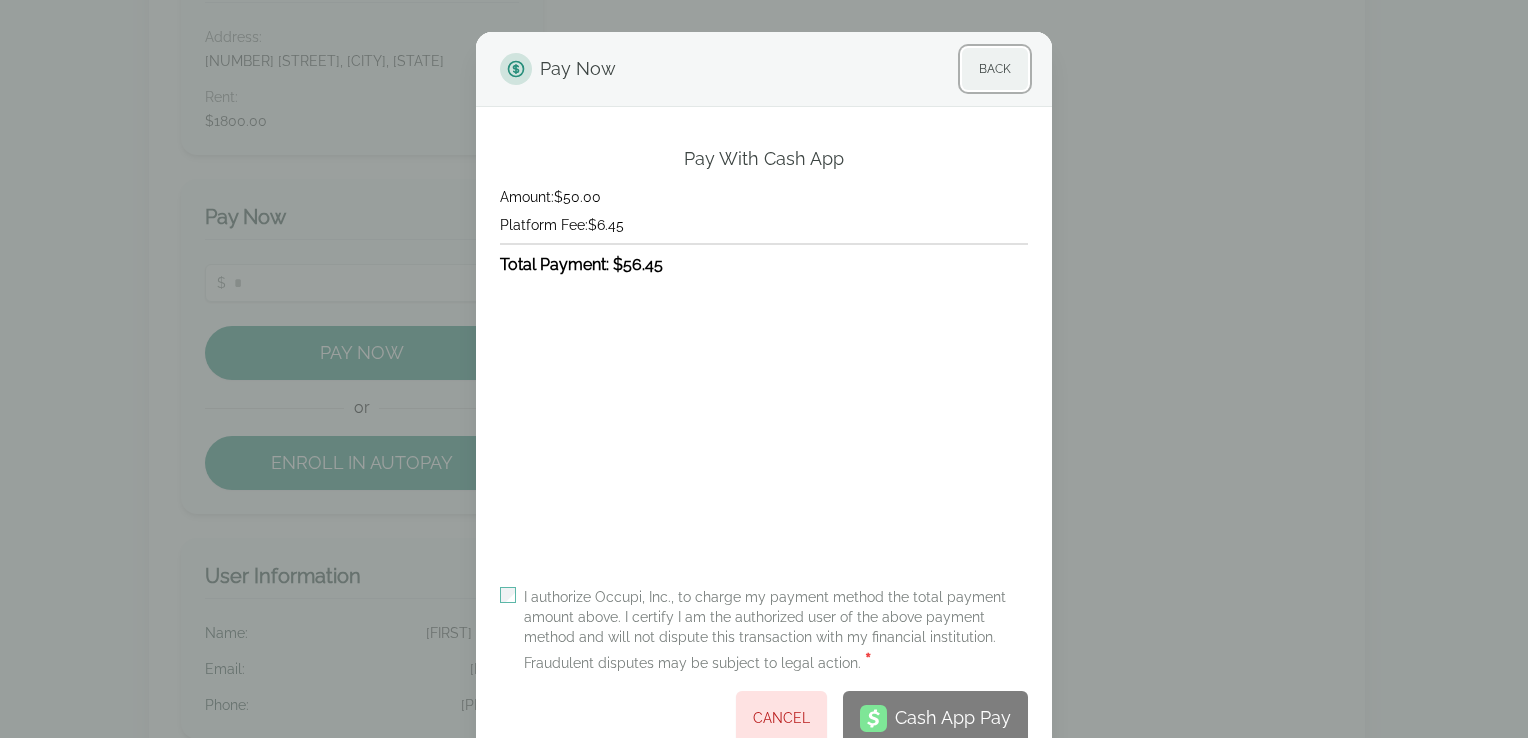 click on "Back" at bounding box center [995, 69] 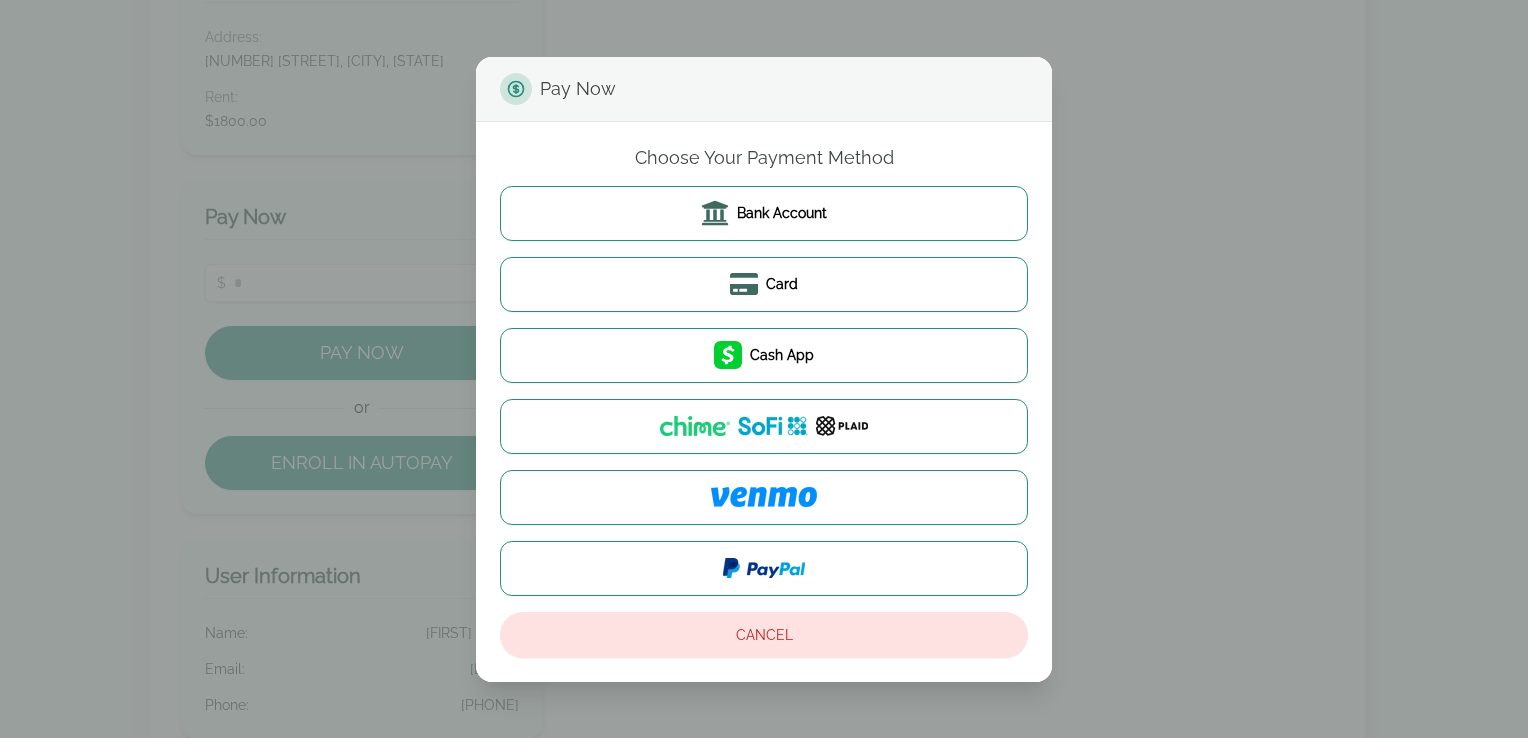 click on "Pay Now Choose Your Payment Method Bank Account Card Cash App Cancel" at bounding box center [764, 369] 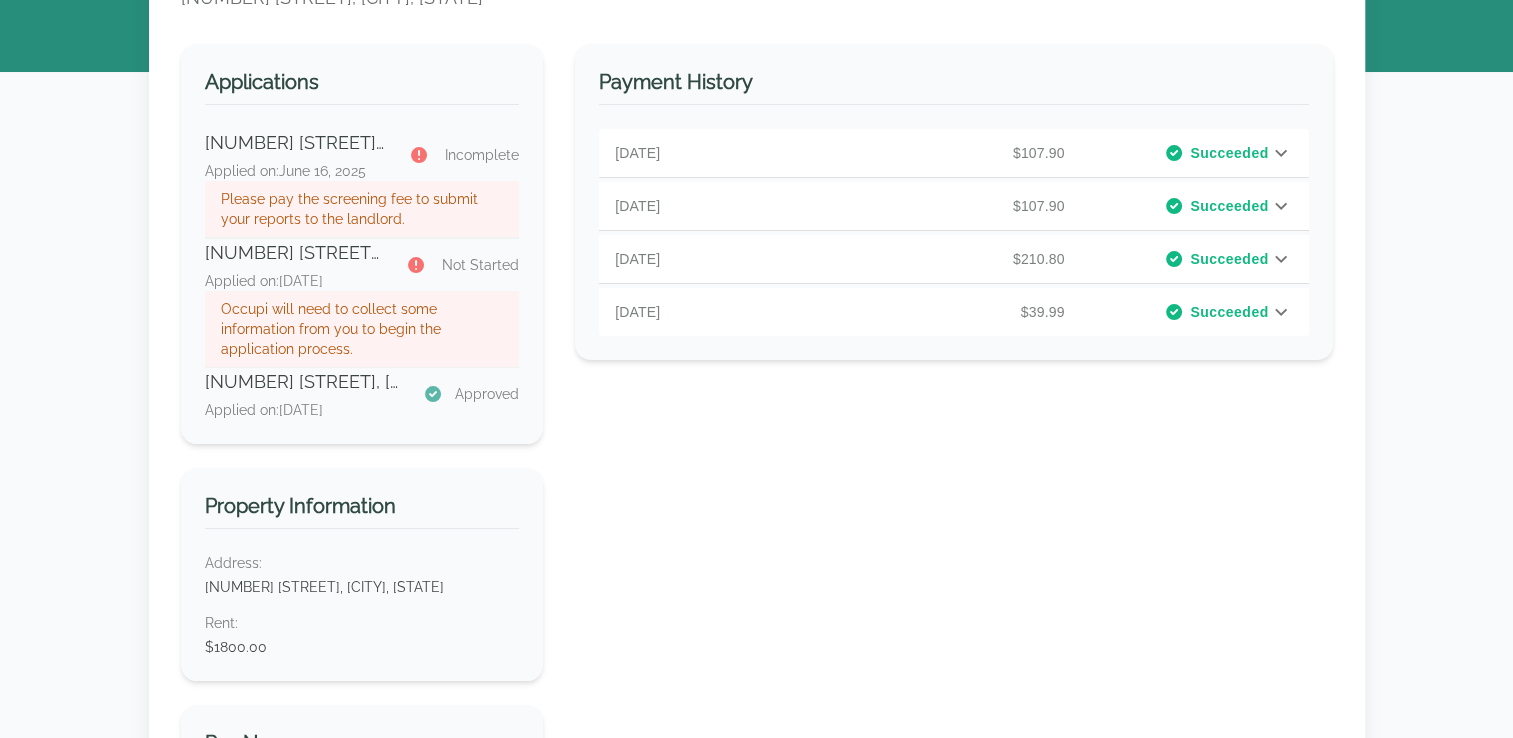scroll, scrollTop: 148, scrollLeft: 0, axis: vertical 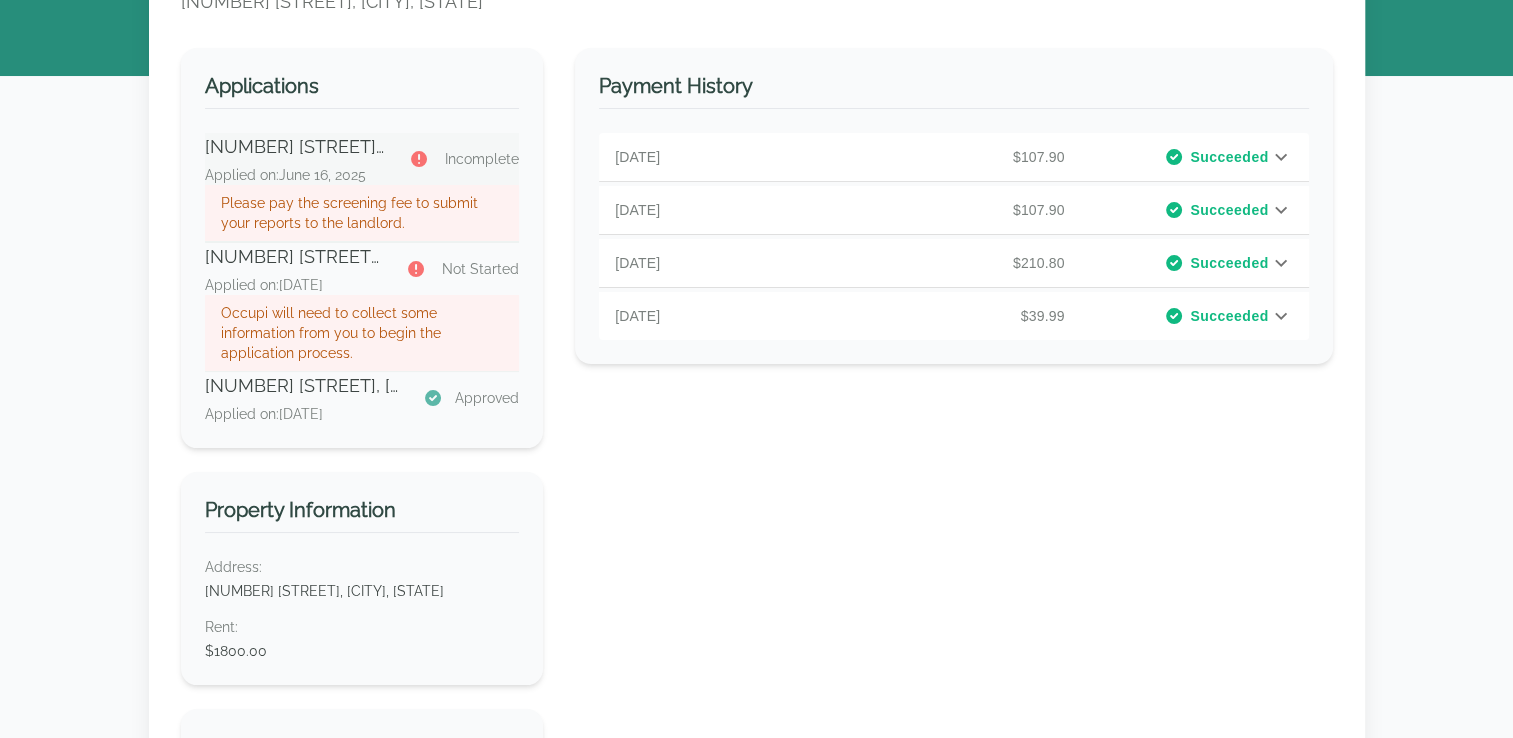 click at bounding box center [419, 159] 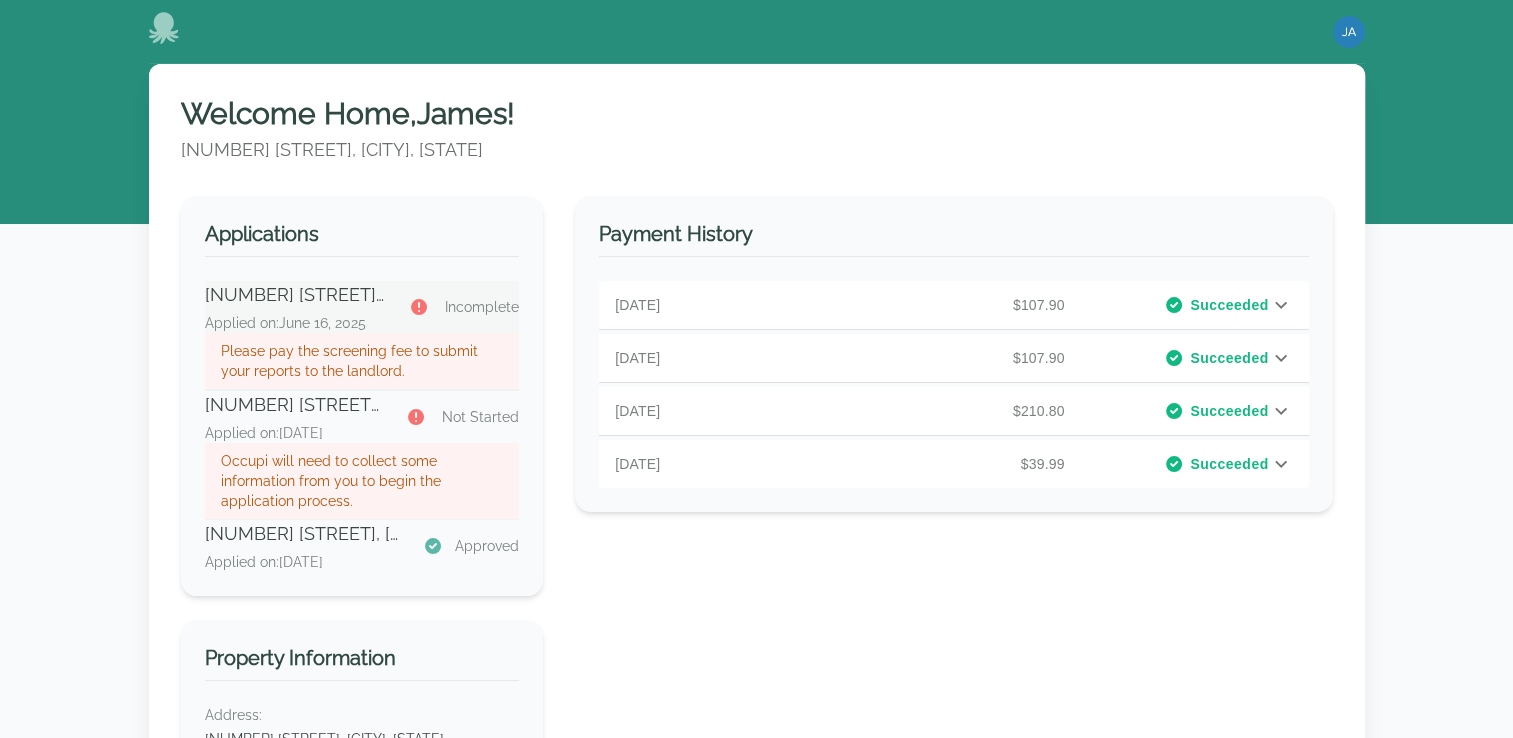 click on "Applied on:  June 16, 2025" at bounding box center (295, 323) 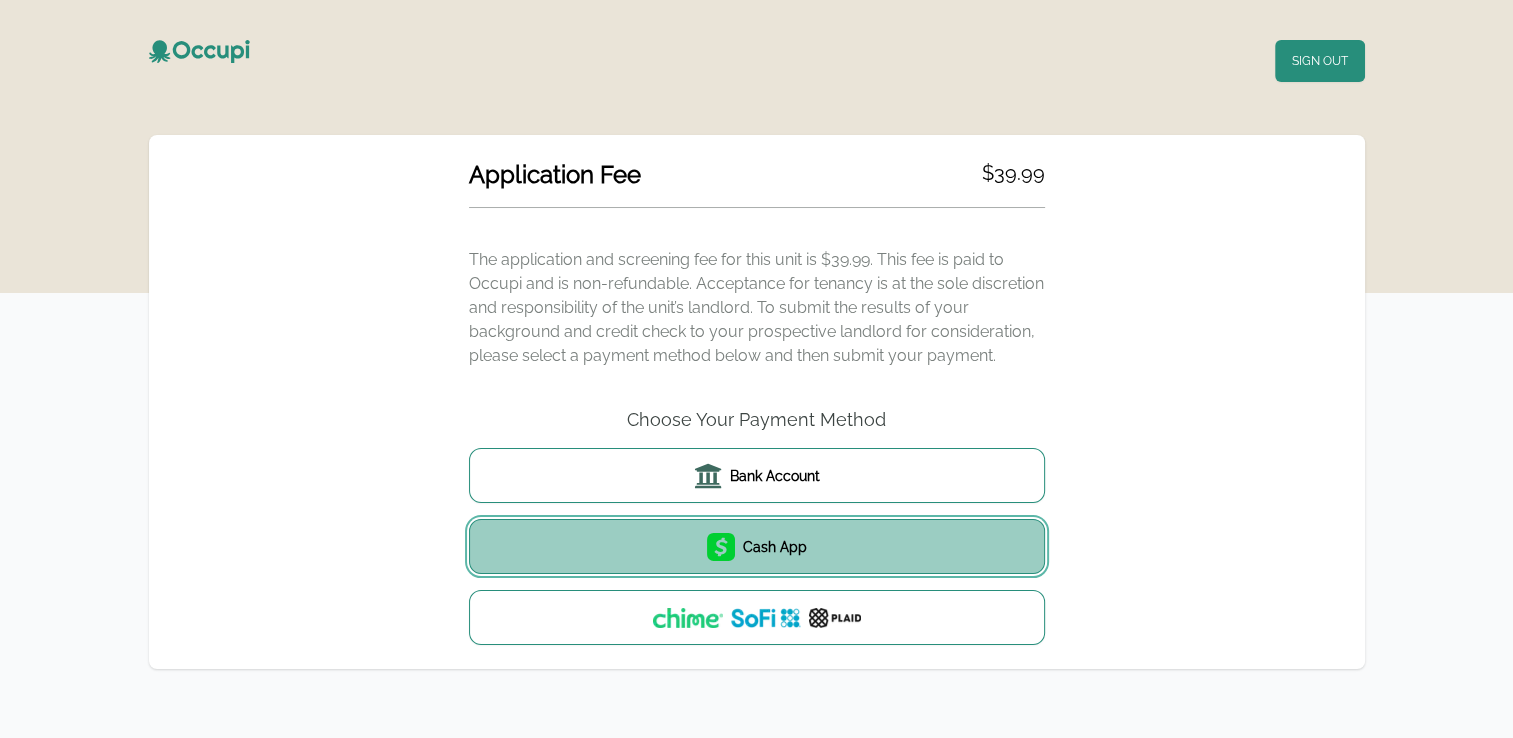 click on "Cash App" at bounding box center (775, 476) 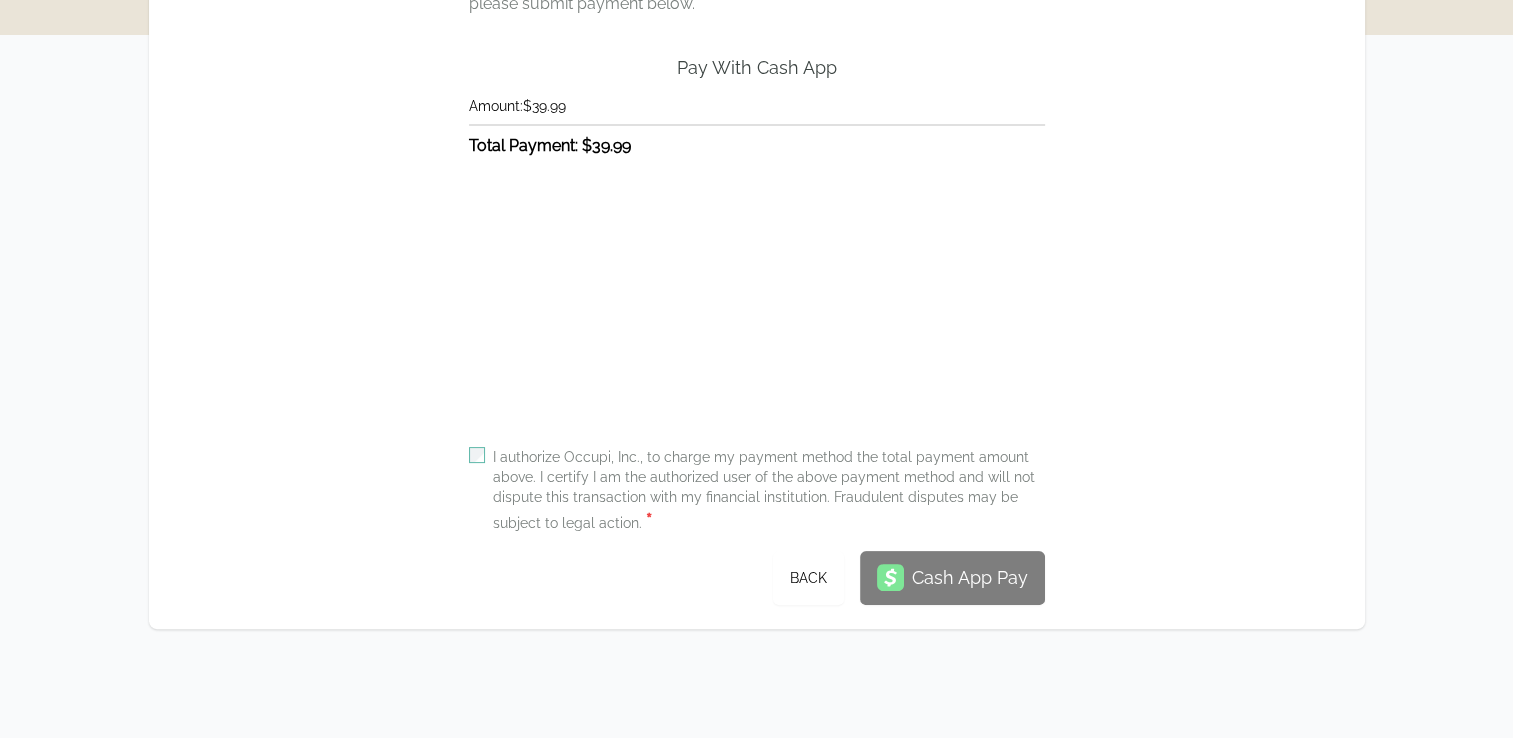 scroll, scrollTop: 353, scrollLeft: 0, axis: vertical 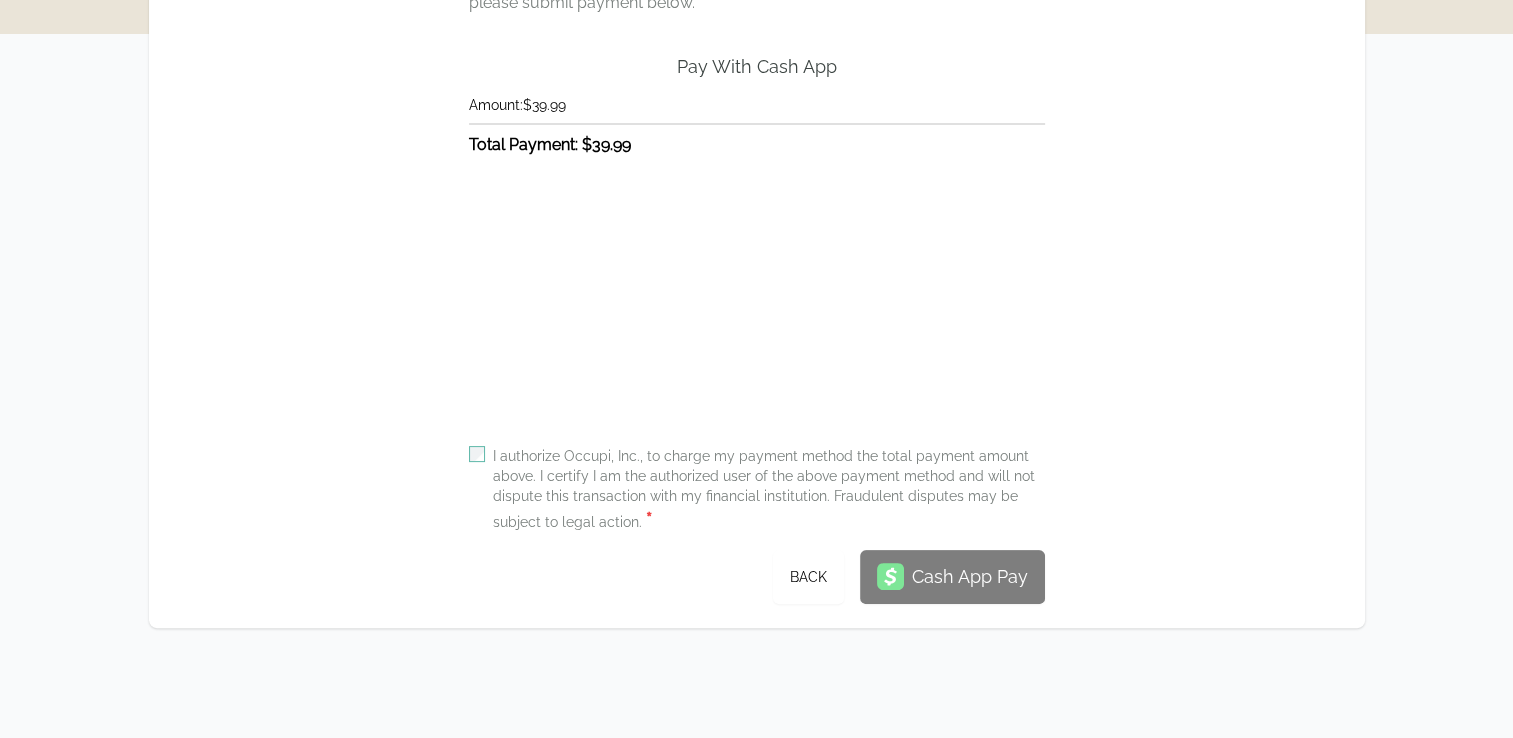 click on "I authorize Occupi, Inc., to charge my payment method the total payment amount above. I certify I am the authorized user of the above payment method and will not dispute this transaction with my financial institution. Fraudulent disputes may be subject to legal action.   * Cash App Pay Back" at bounding box center (757, 521) 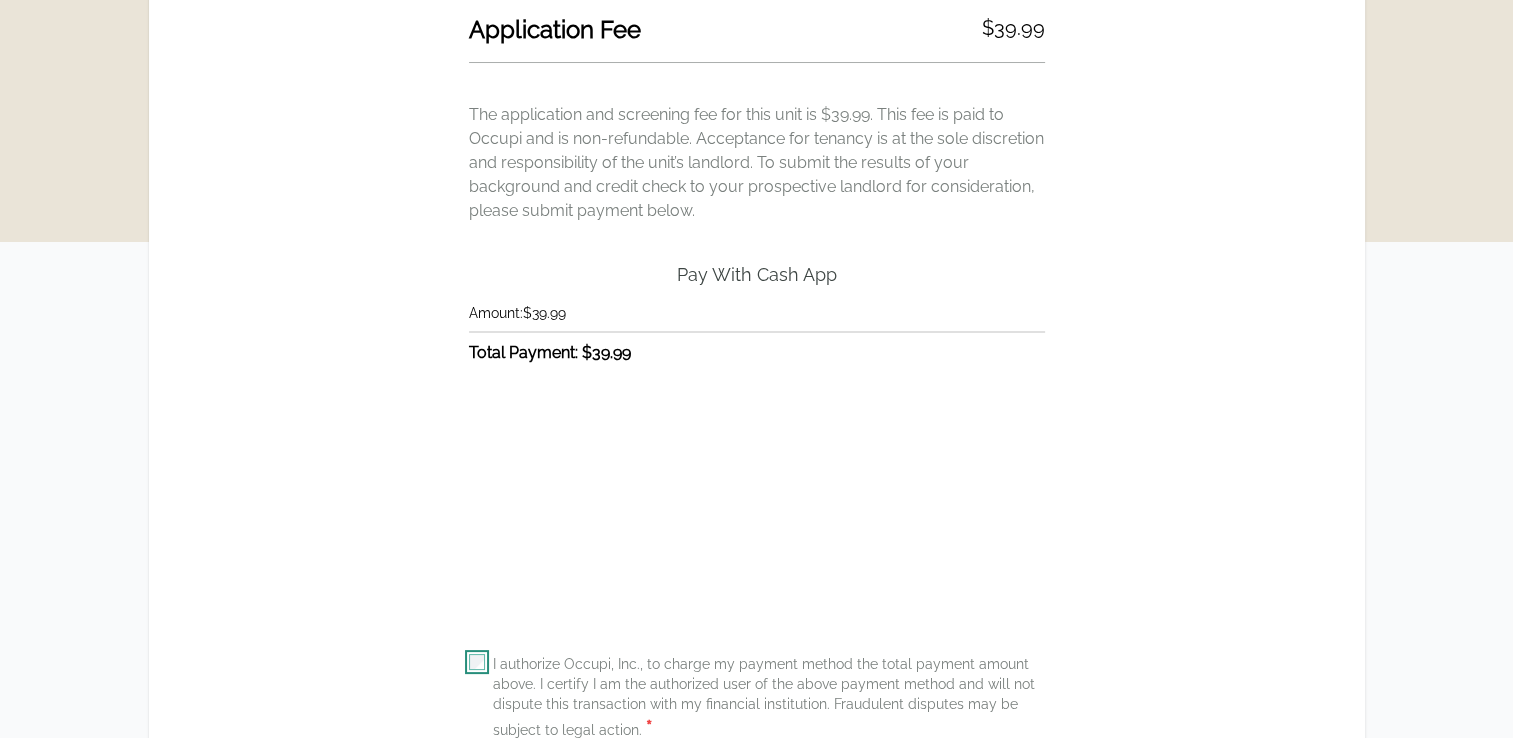 scroll, scrollTop: 101, scrollLeft: 0, axis: vertical 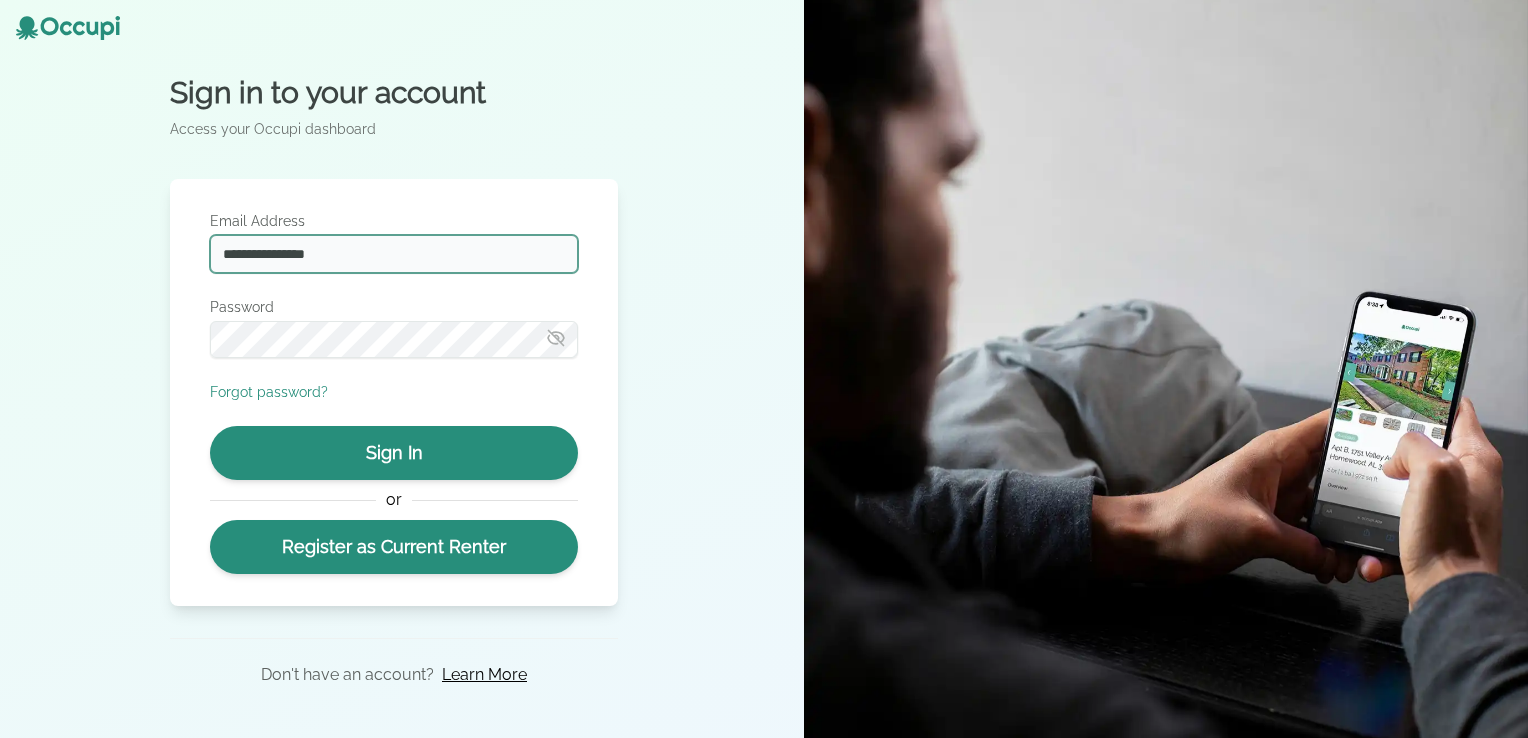 click on "**********" at bounding box center [394, 254] 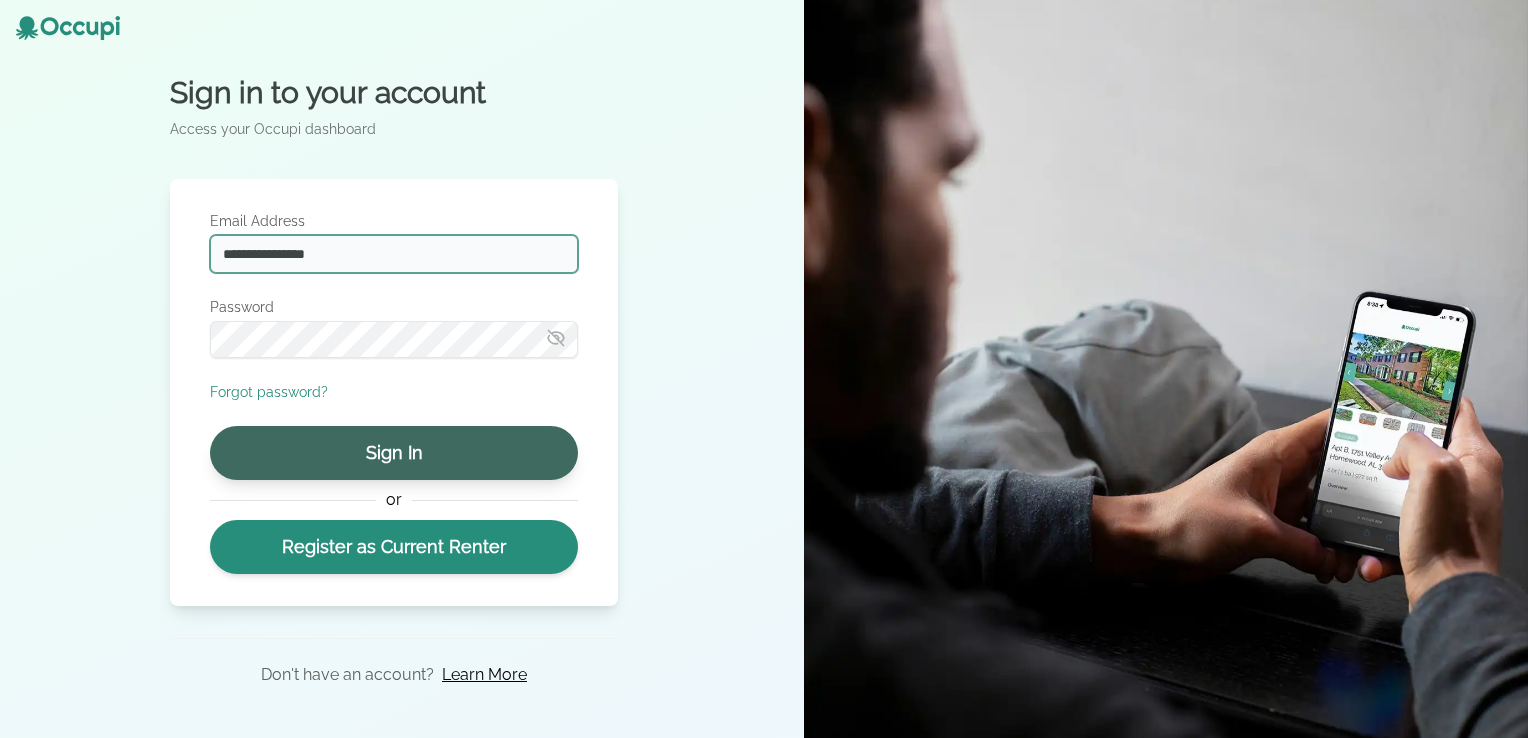 type on "**********" 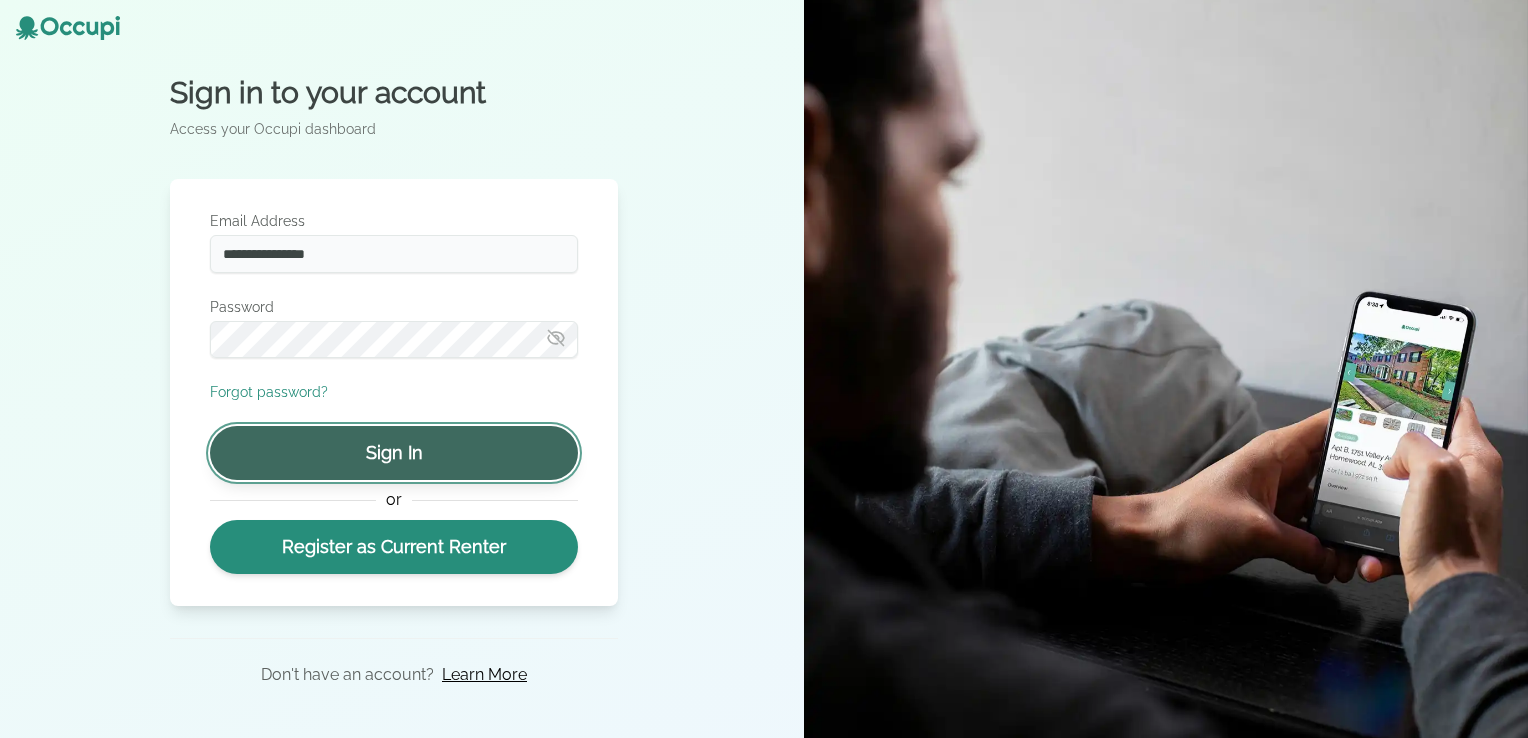 click on "Sign In" at bounding box center (394, 453) 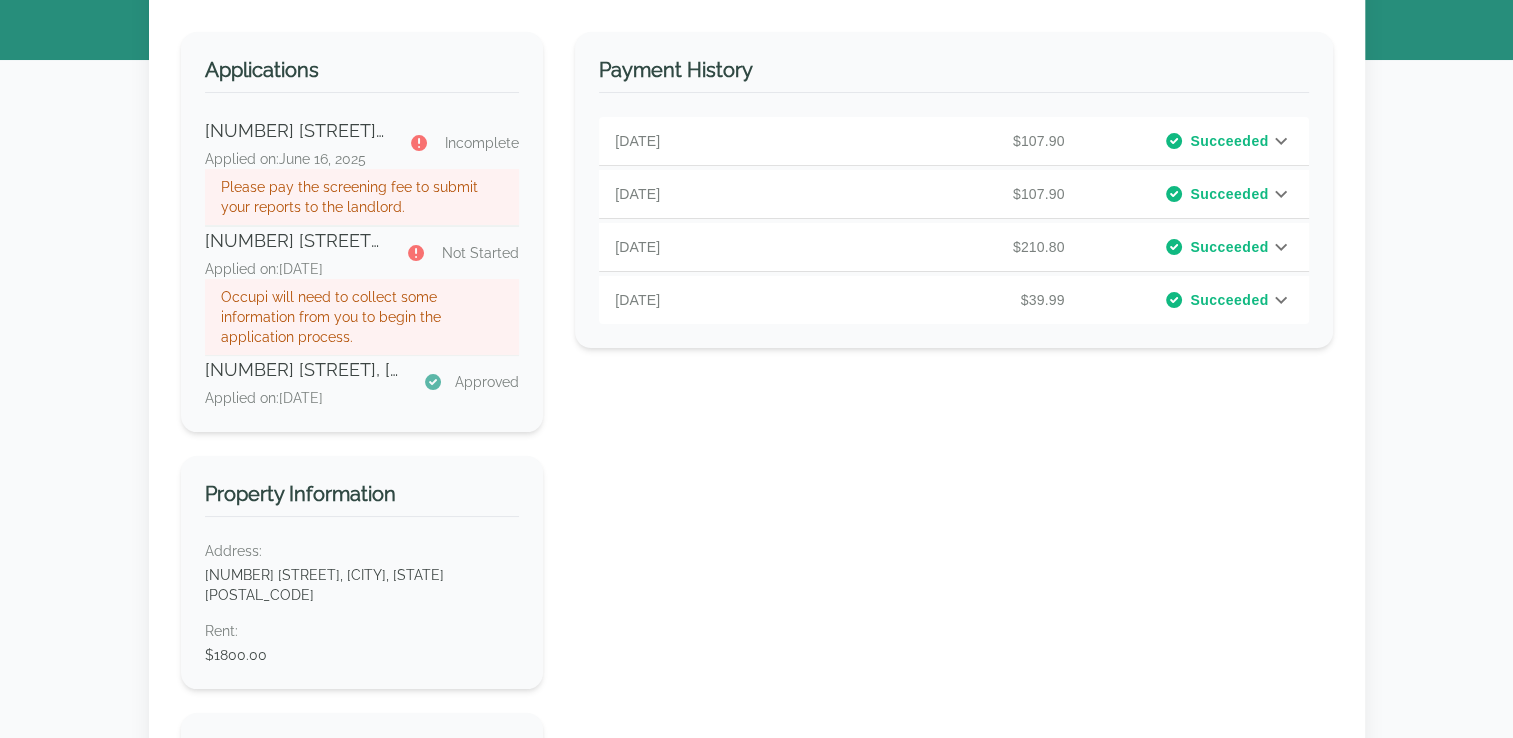 scroll, scrollTop: 200, scrollLeft: 0, axis: vertical 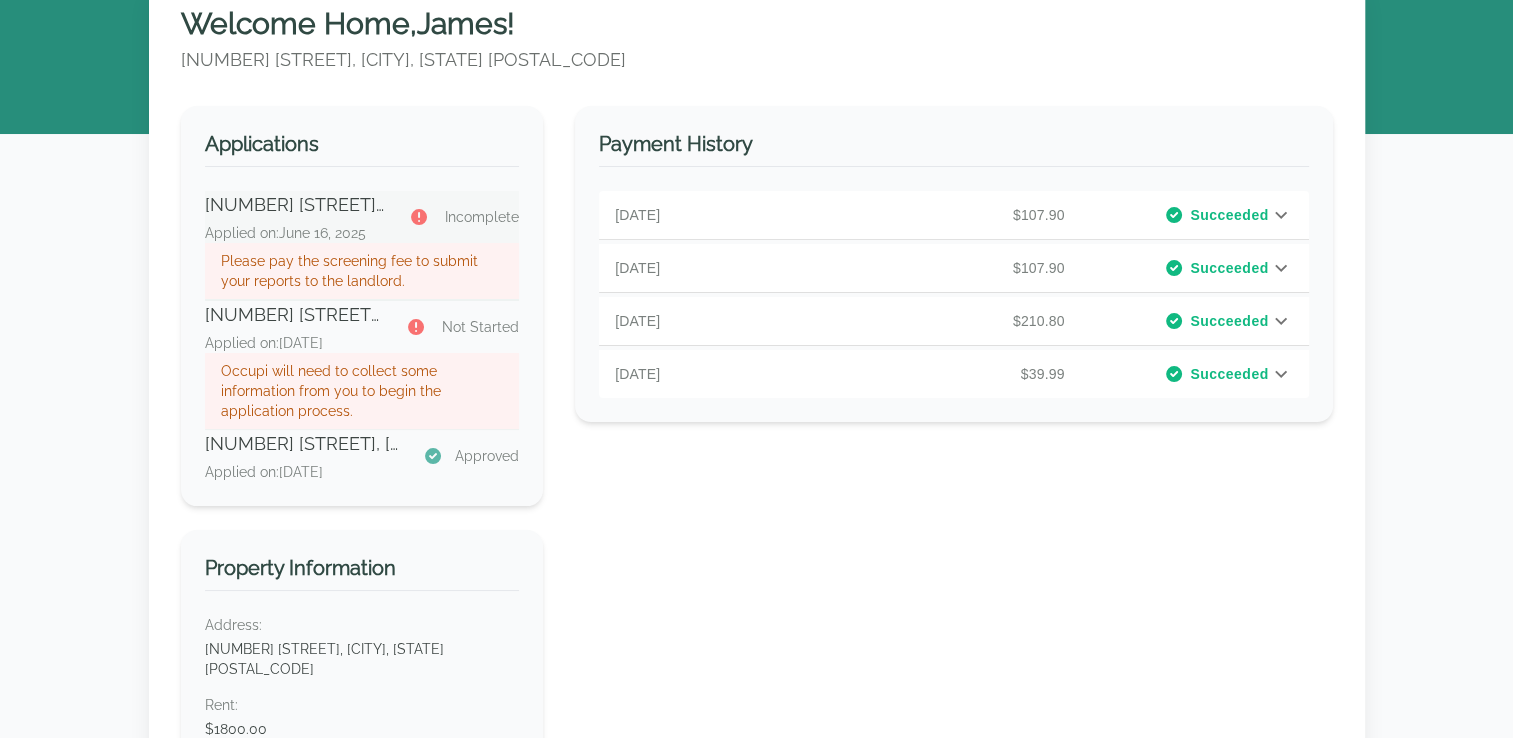 click on "[NUMBER] [STREET], [CITY], [STATE]" at bounding box center (295, 205) 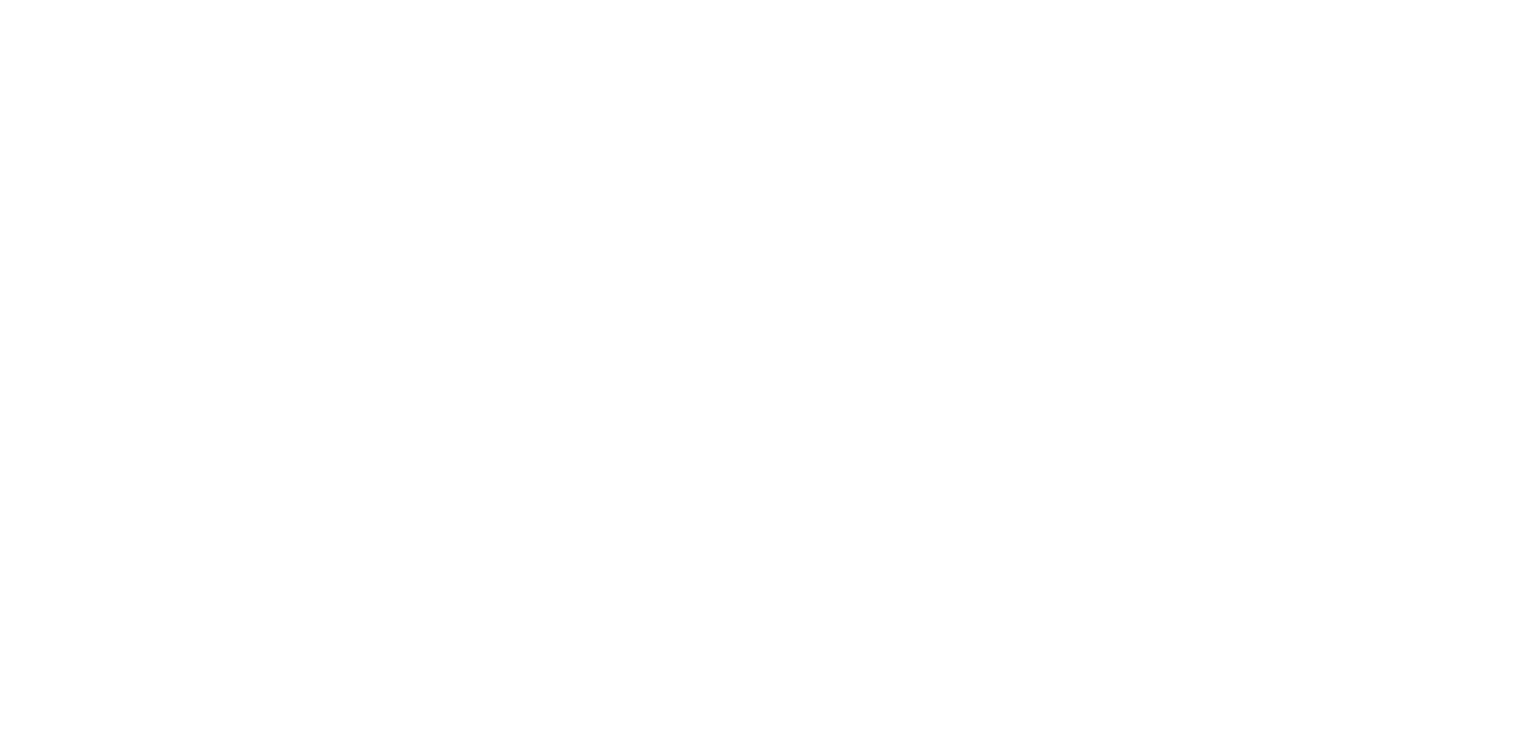 scroll, scrollTop: 0, scrollLeft: 0, axis: both 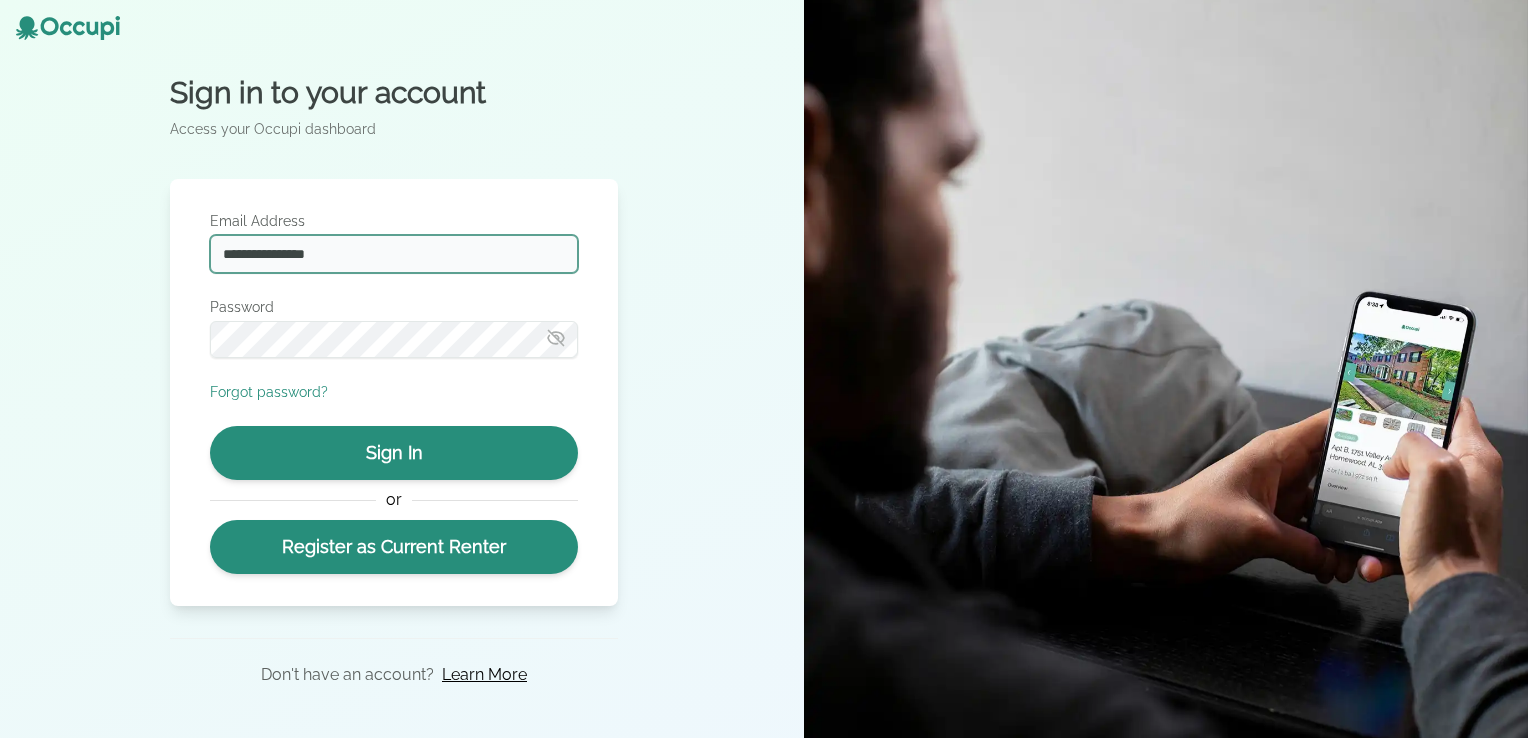click on "**********" at bounding box center (394, 254) 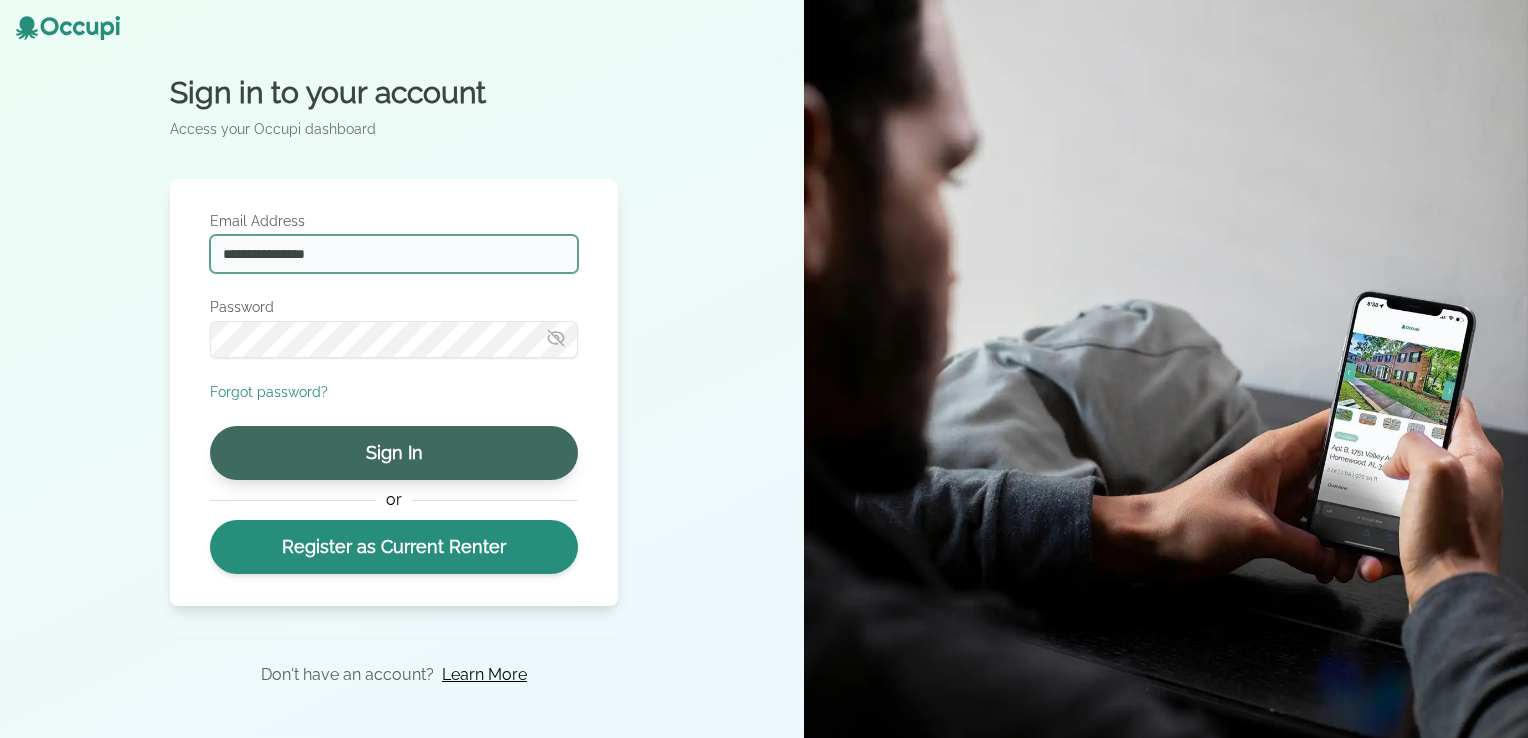 type on "**********" 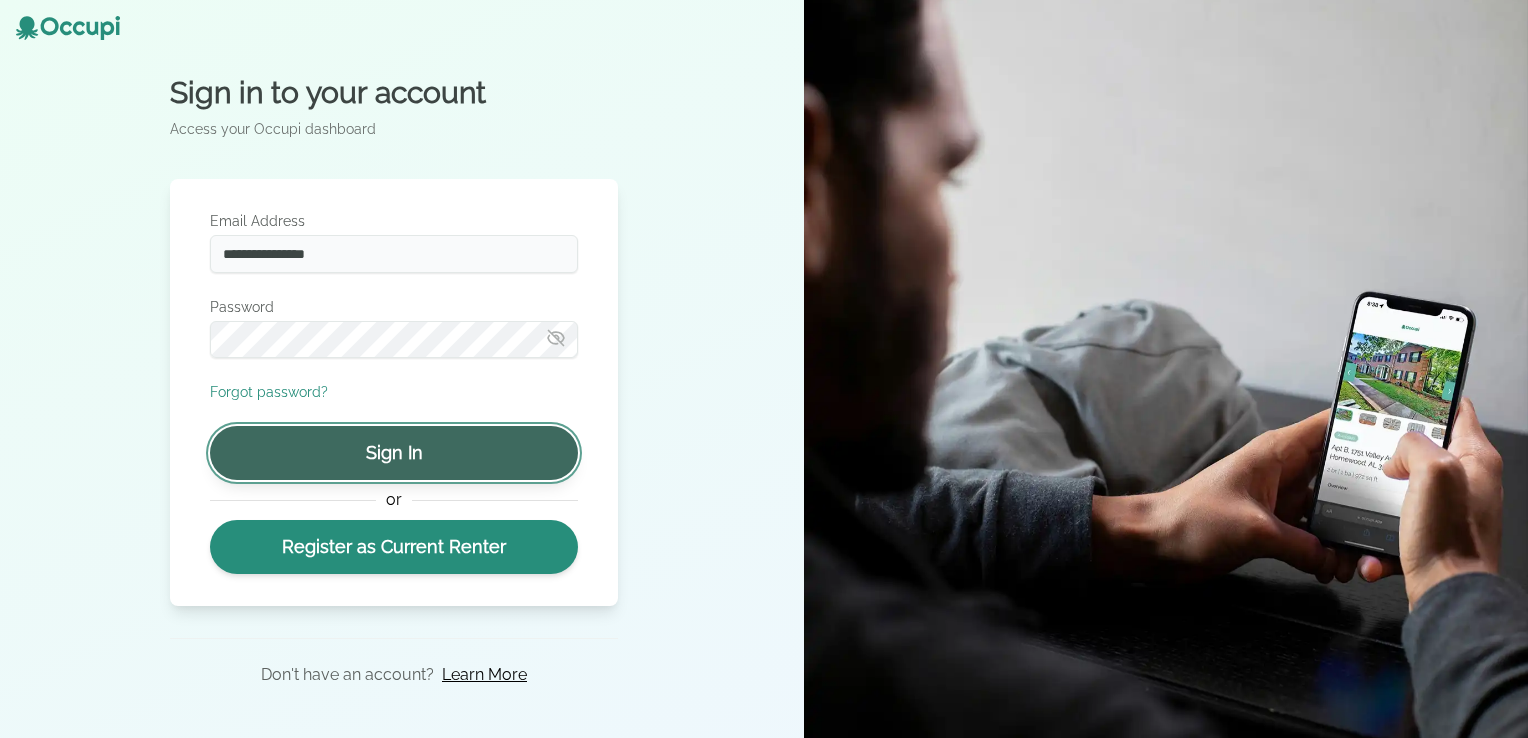 click on "Sign In" at bounding box center [394, 453] 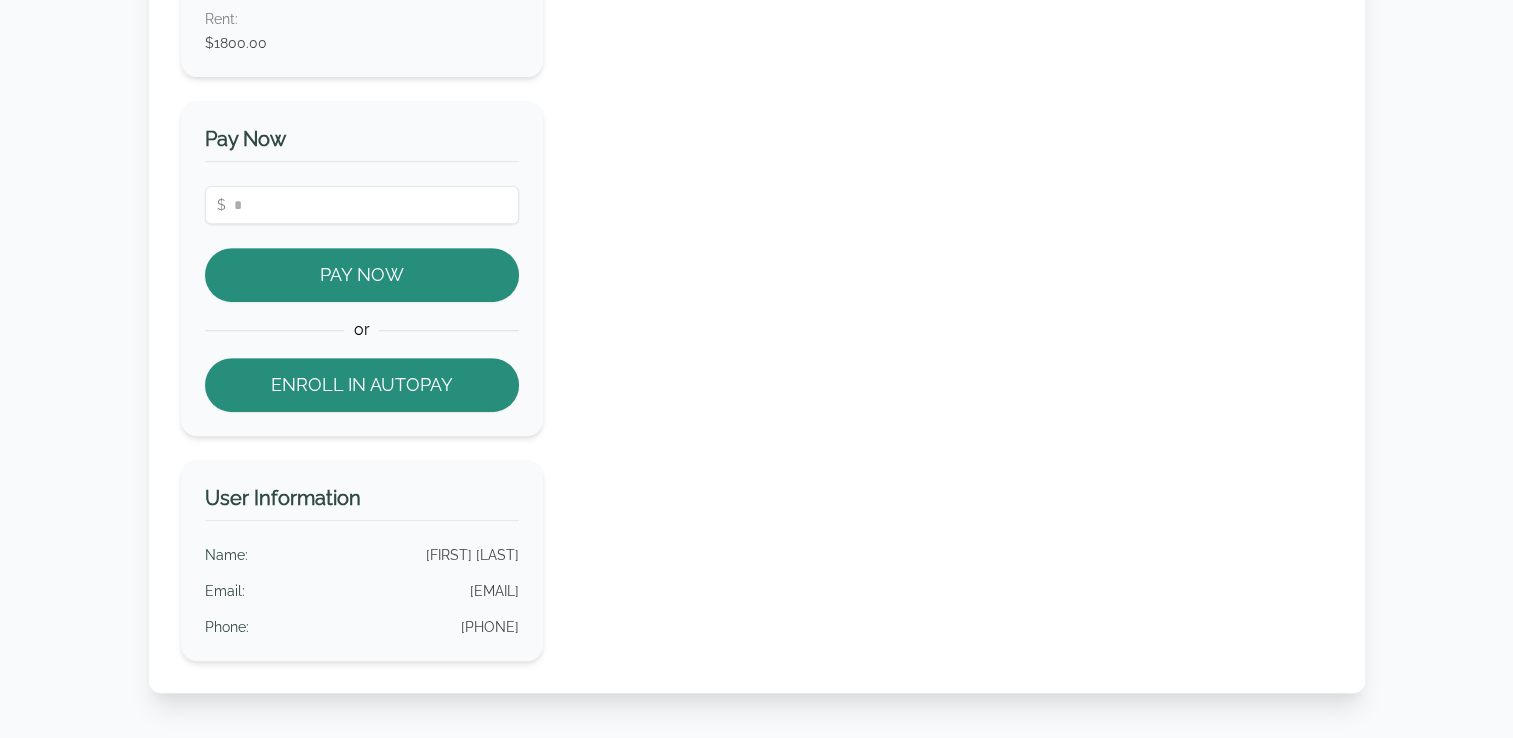 scroll, scrollTop: 754, scrollLeft: 0, axis: vertical 